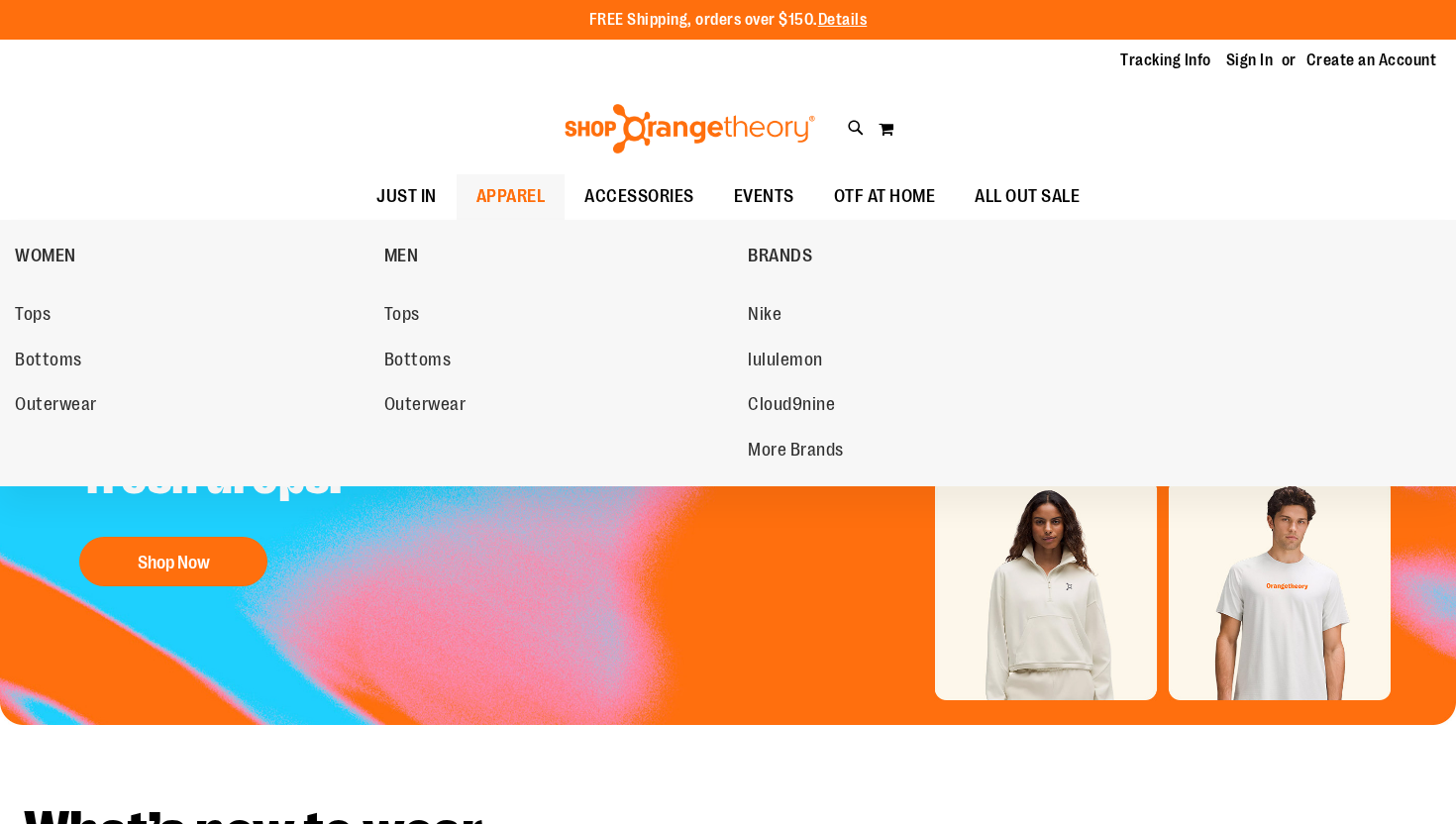scroll, scrollTop: 0, scrollLeft: 0, axis: both 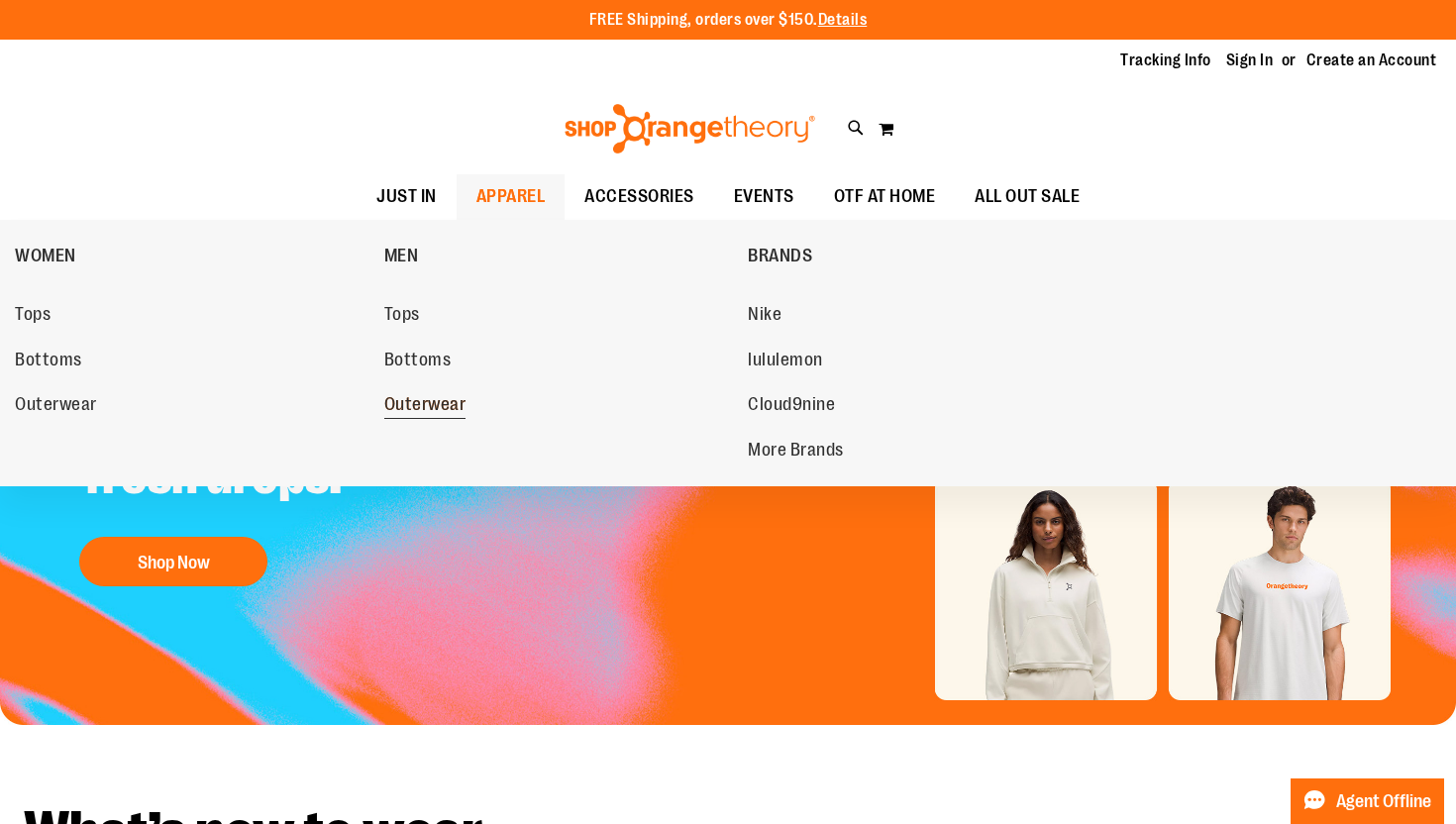 click on "Outerwear" at bounding box center (425, 406) 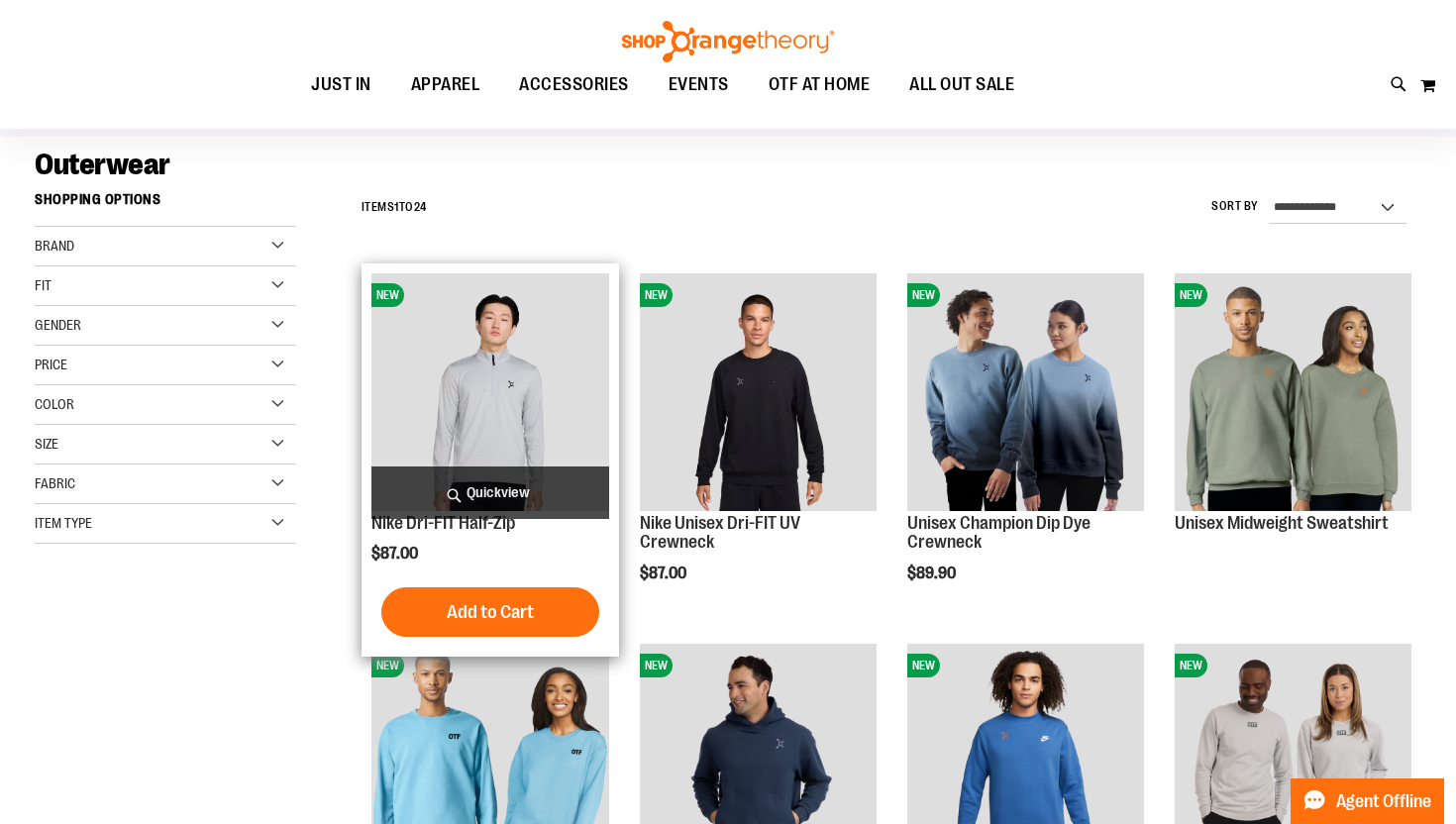 scroll, scrollTop: 156, scrollLeft: 0, axis: vertical 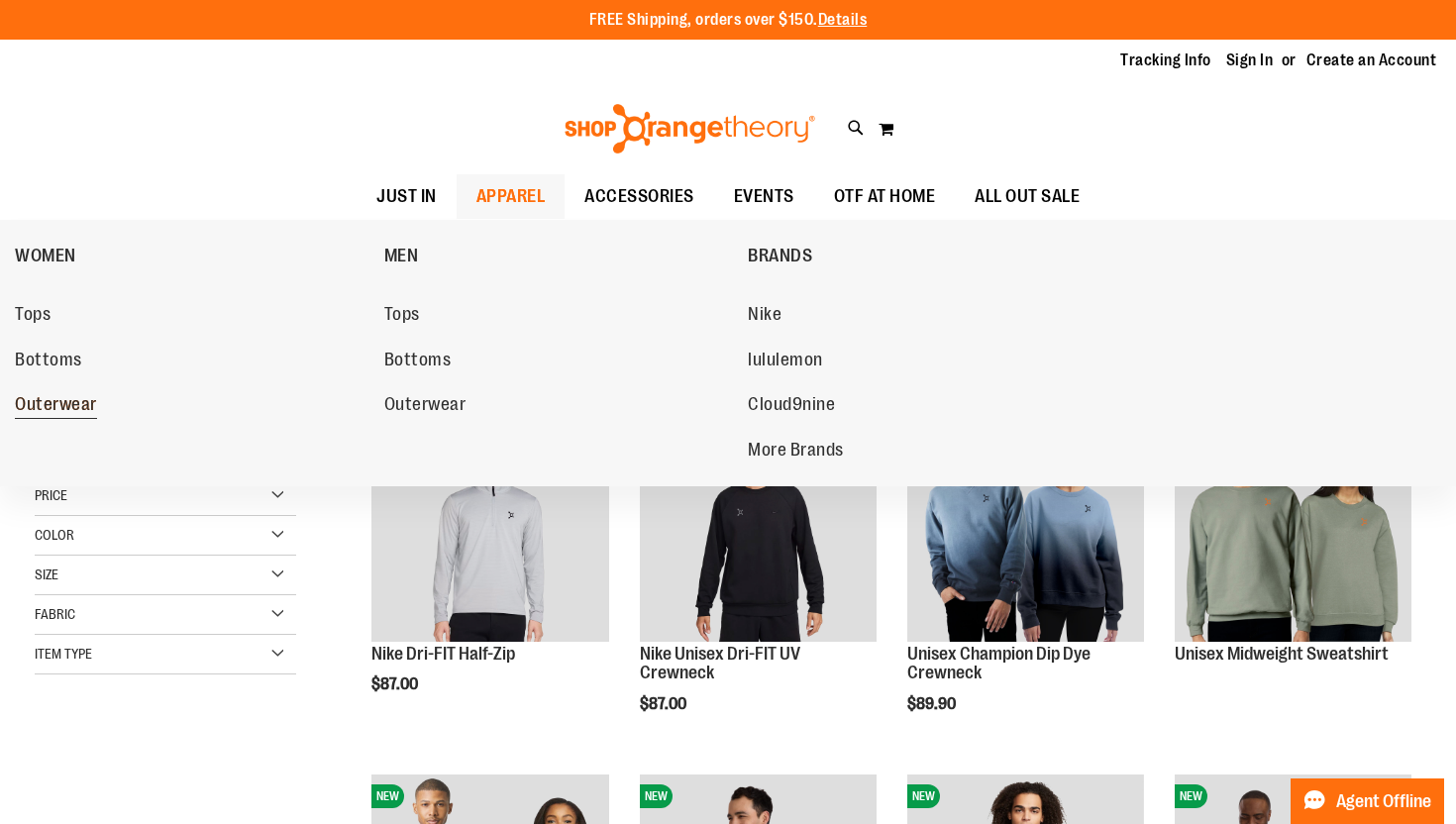 click on "Outerwear" at bounding box center (55, 406) 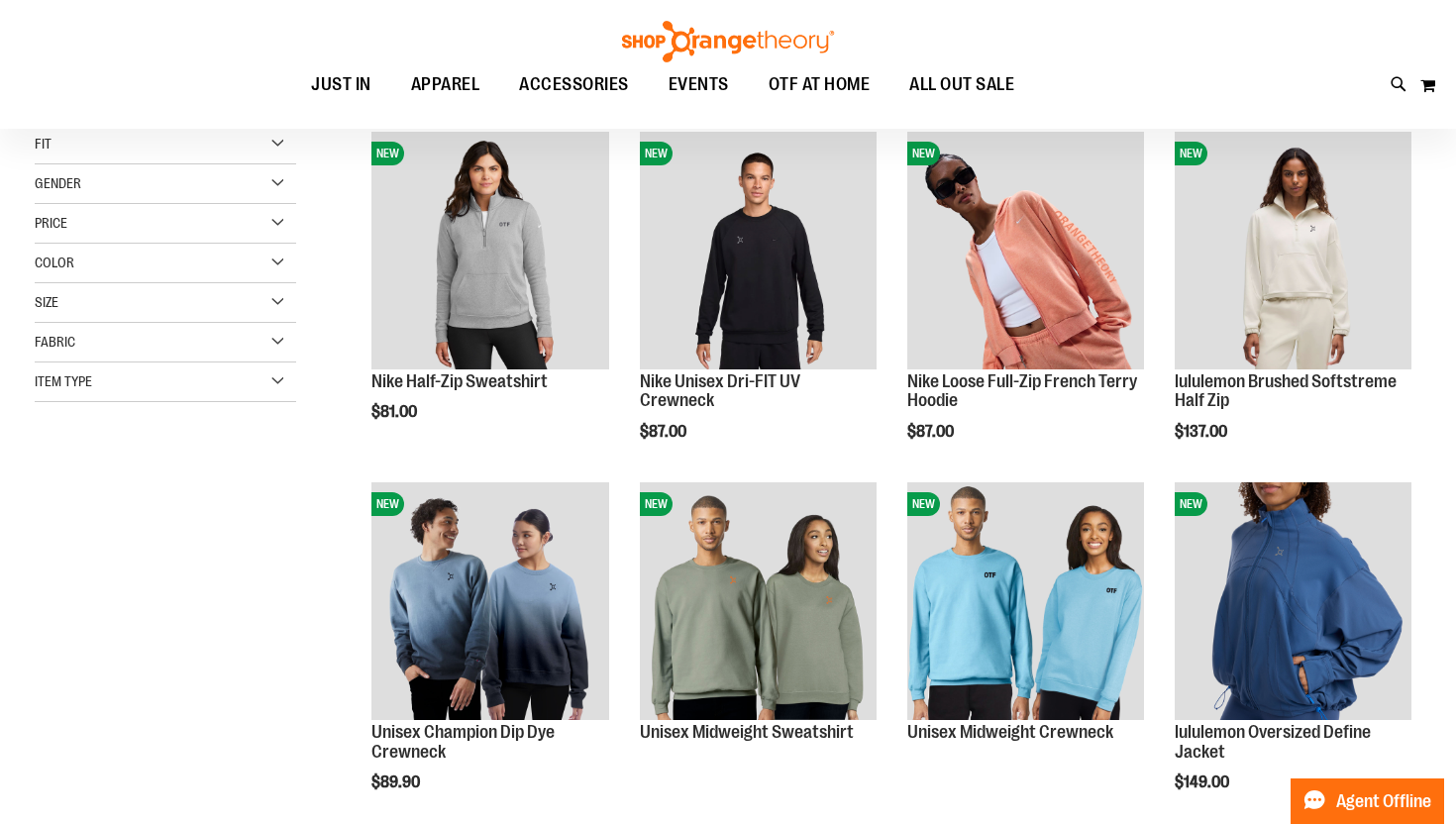 scroll, scrollTop: 53, scrollLeft: 0, axis: vertical 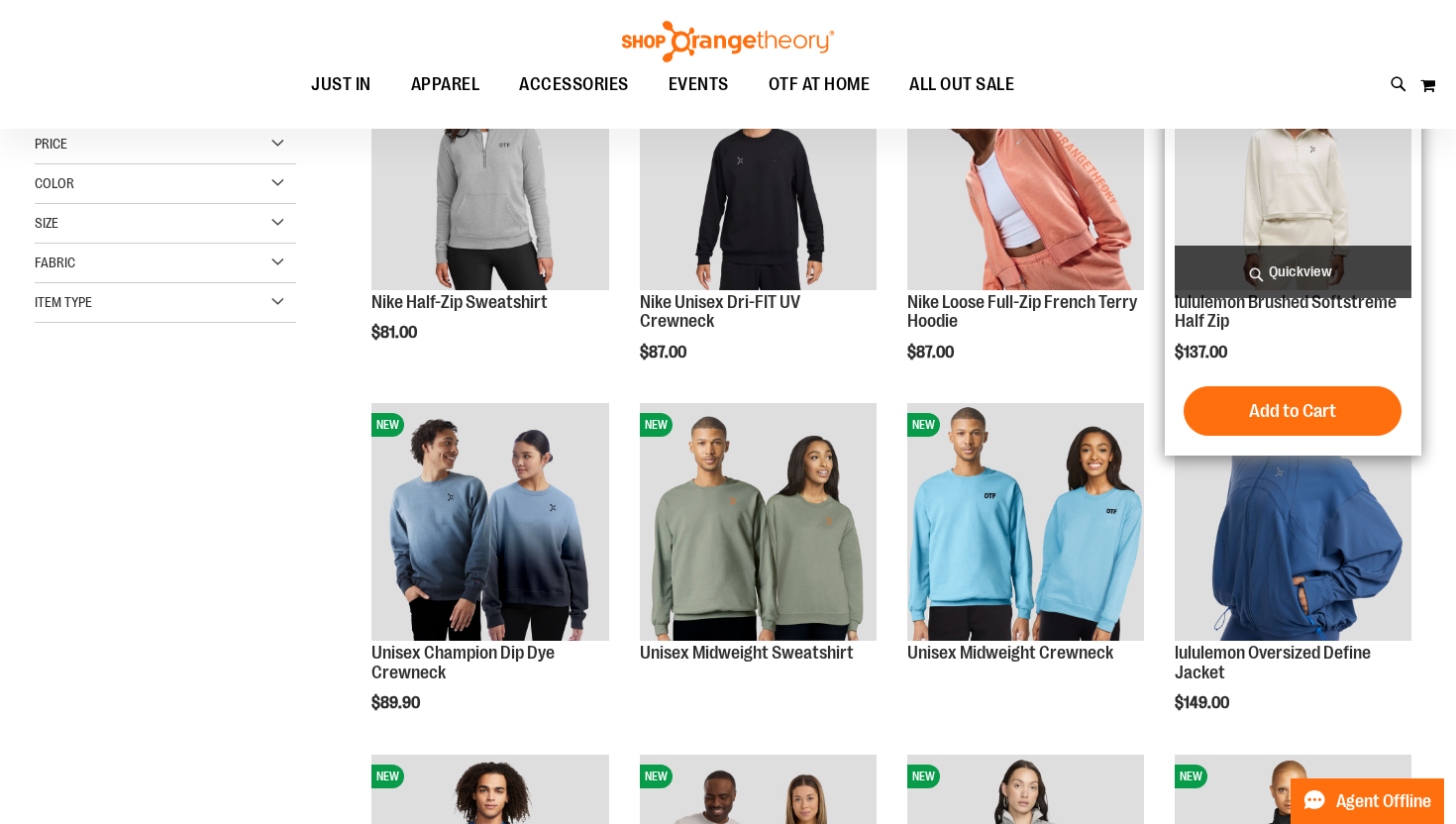click on "Quickview" at bounding box center (1293, 271) 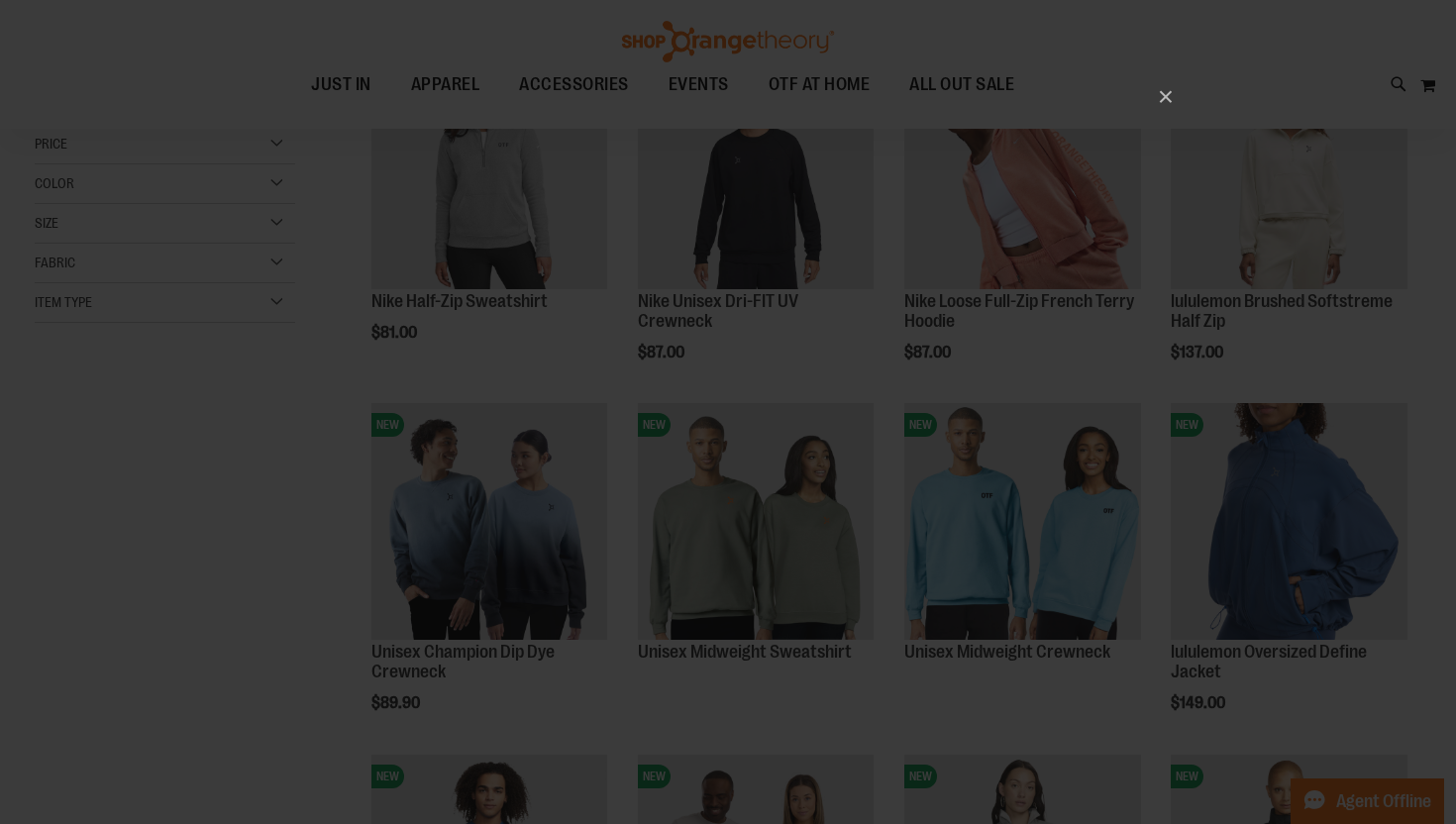 scroll, scrollTop: 0, scrollLeft: 0, axis: both 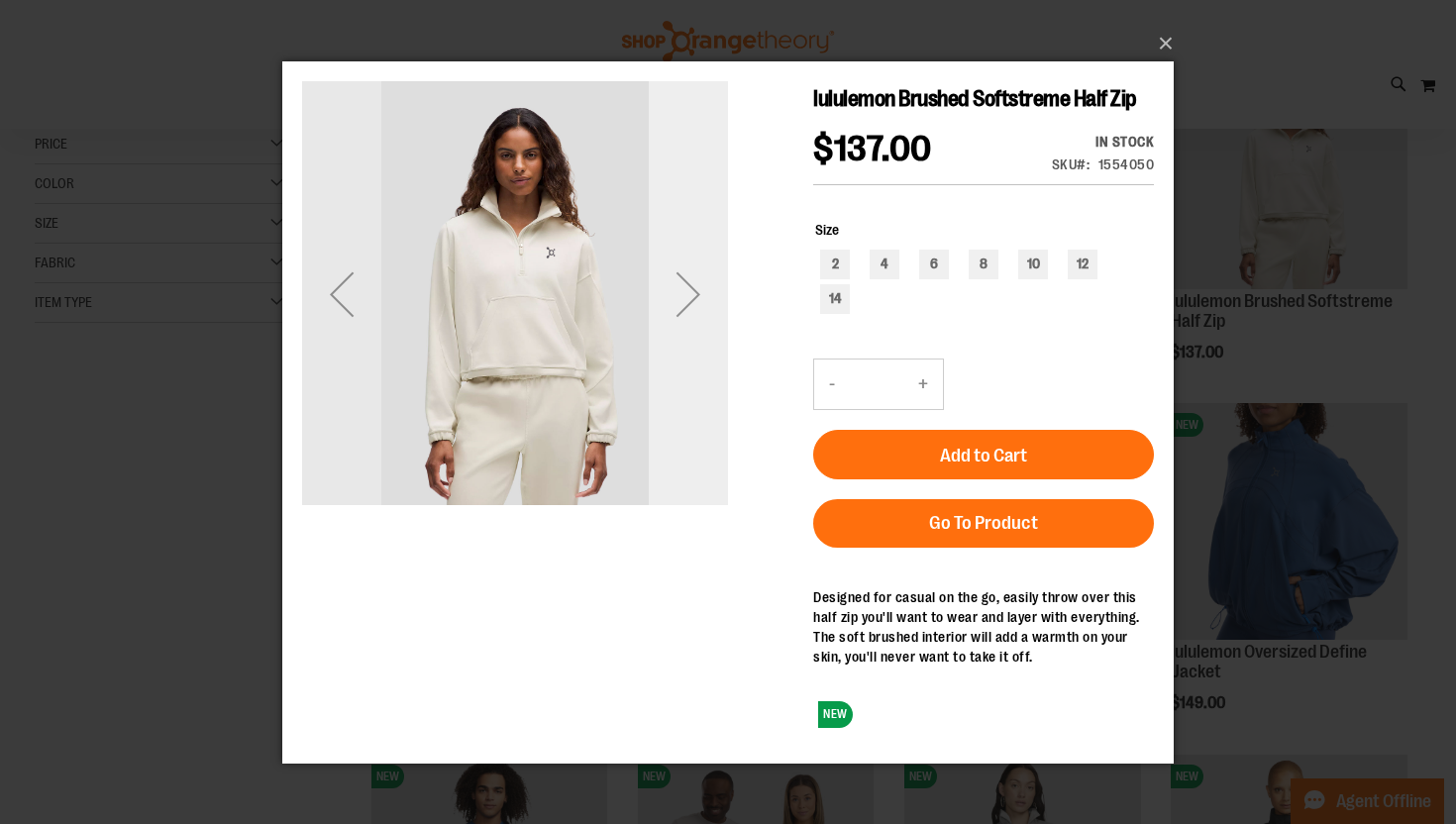 click at bounding box center [688, 293] 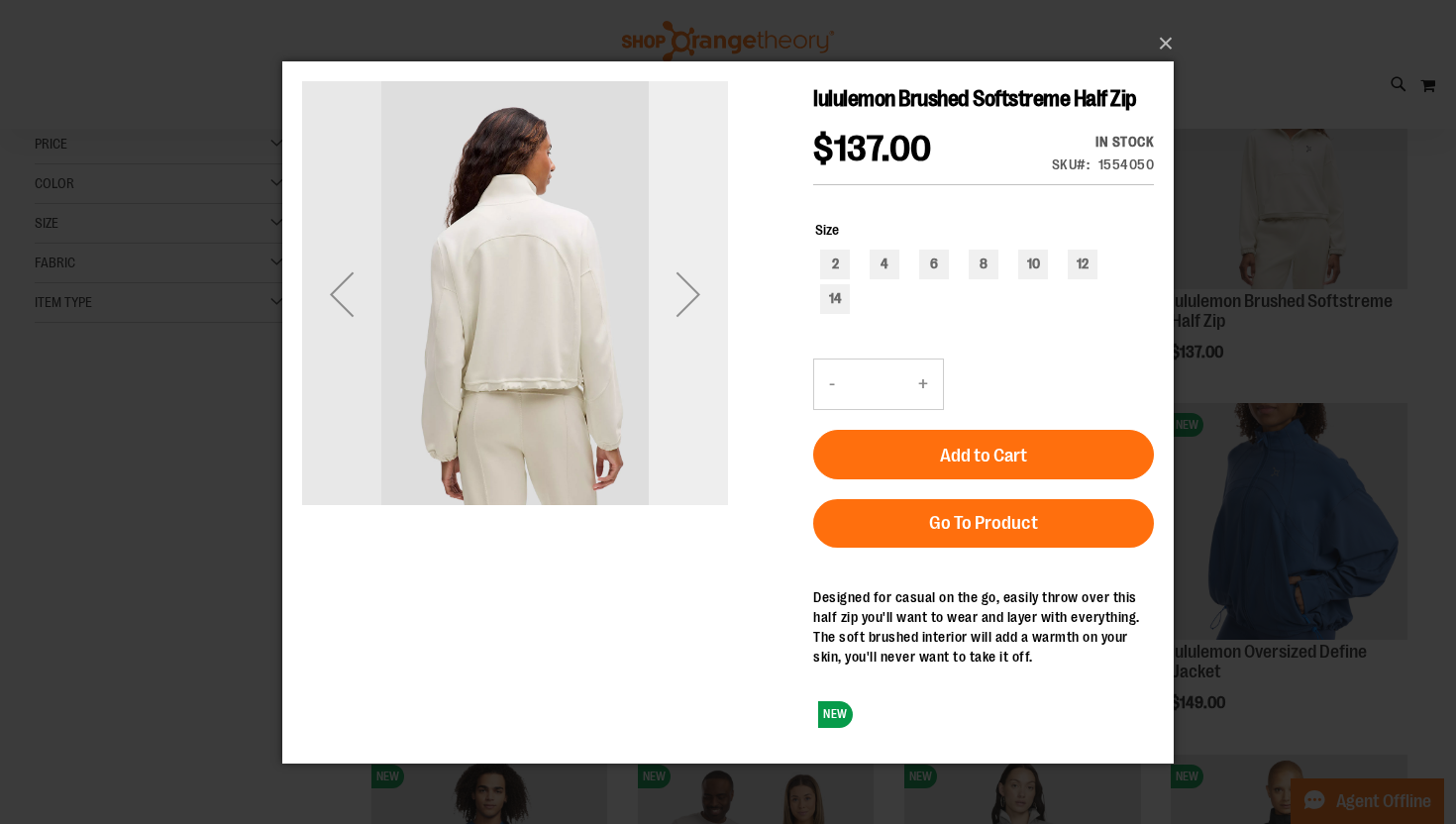 click at bounding box center (688, 293) 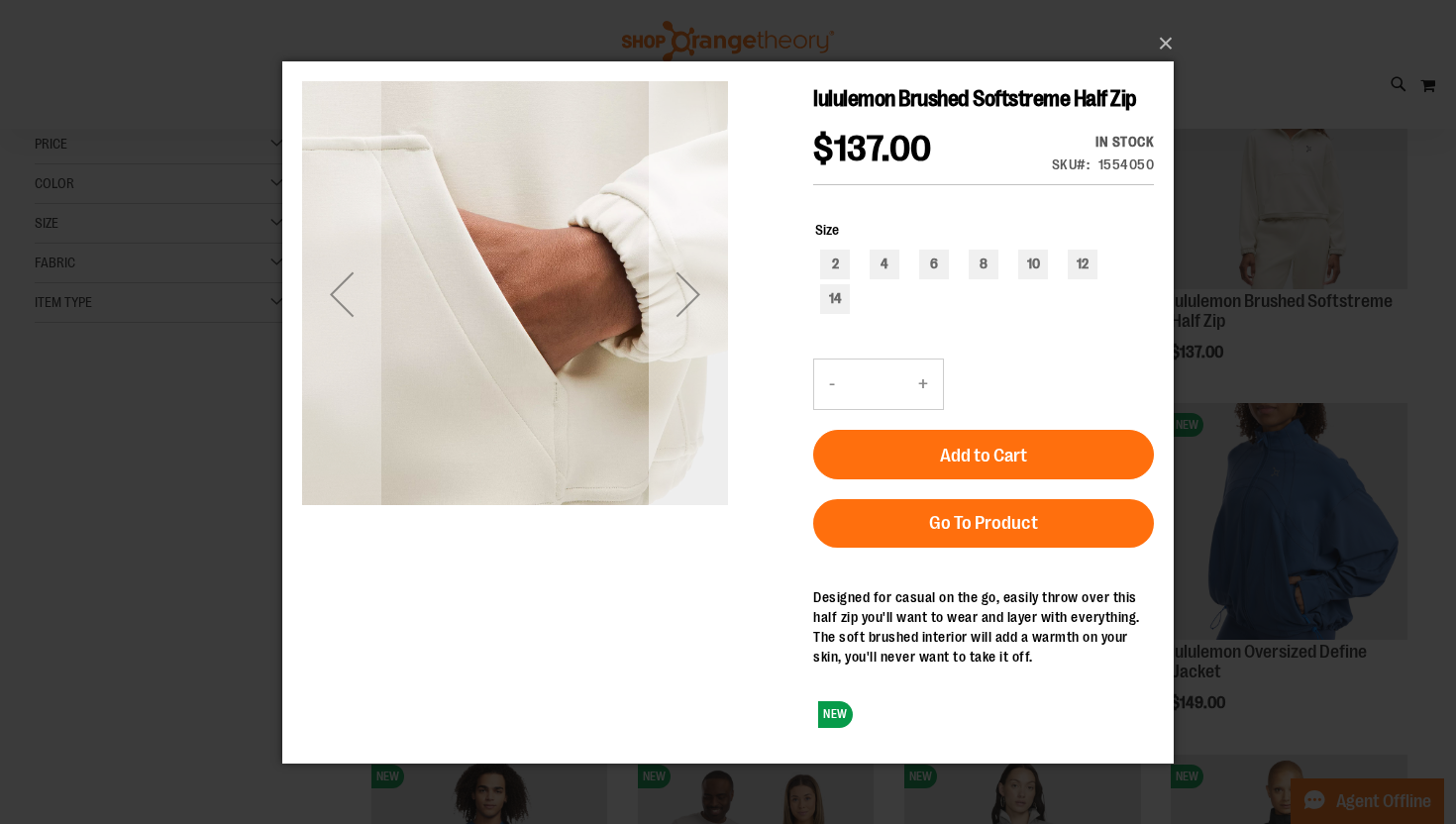 click at bounding box center (688, 293) 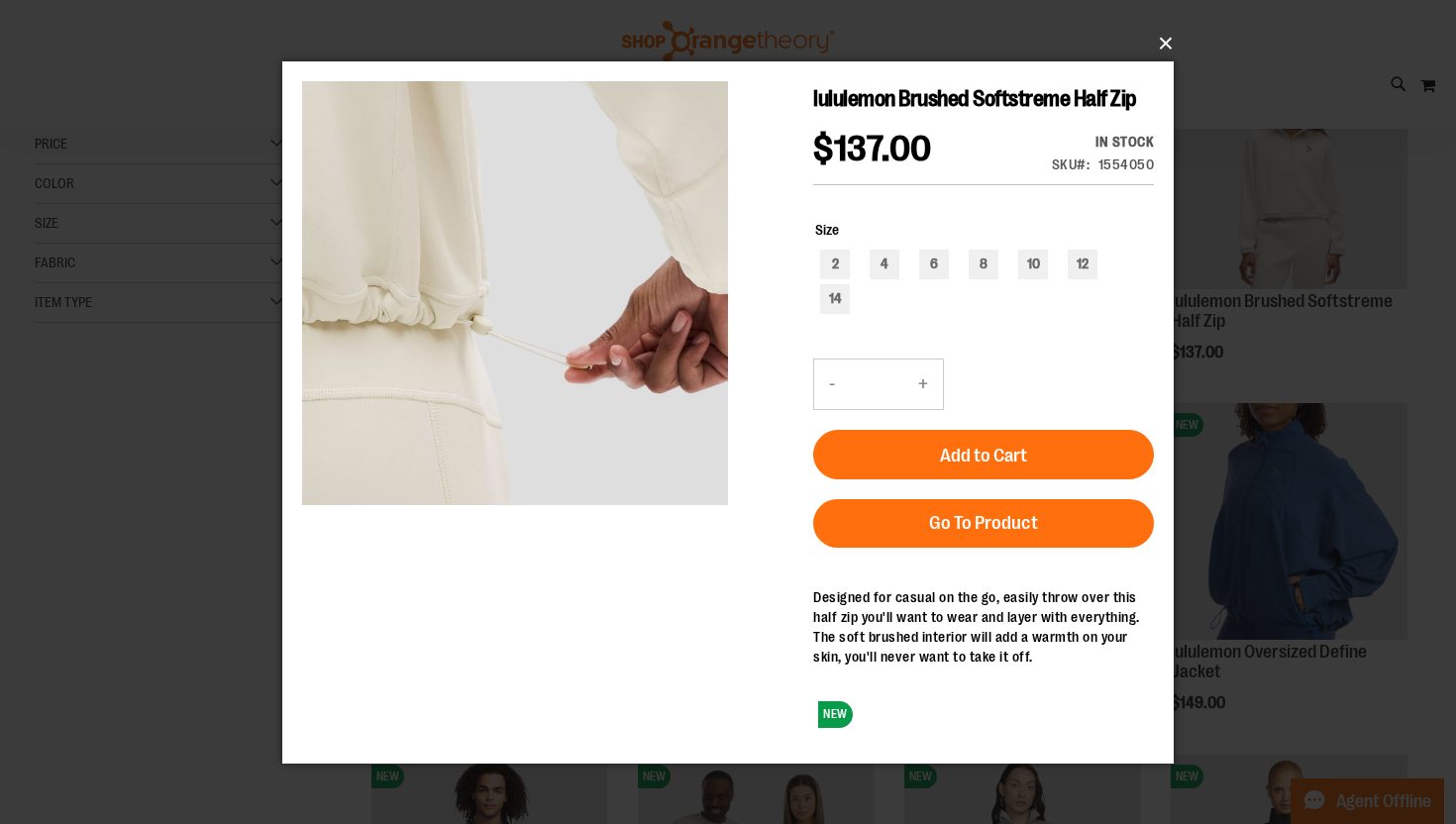 click on "×" at bounding box center [734, 44] 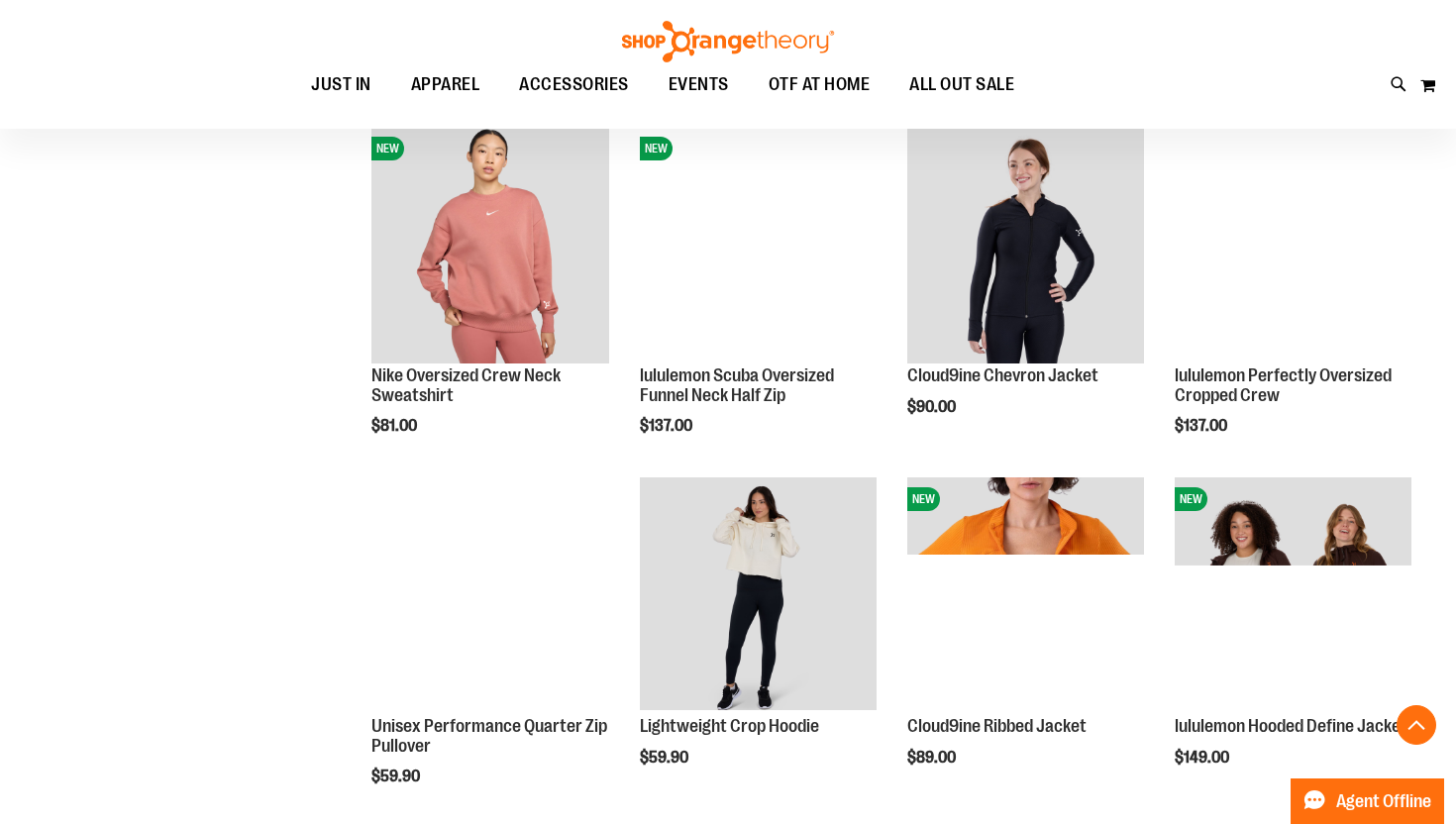 scroll, scrollTop: 1111, scrollLeft: 0, axis: vertical 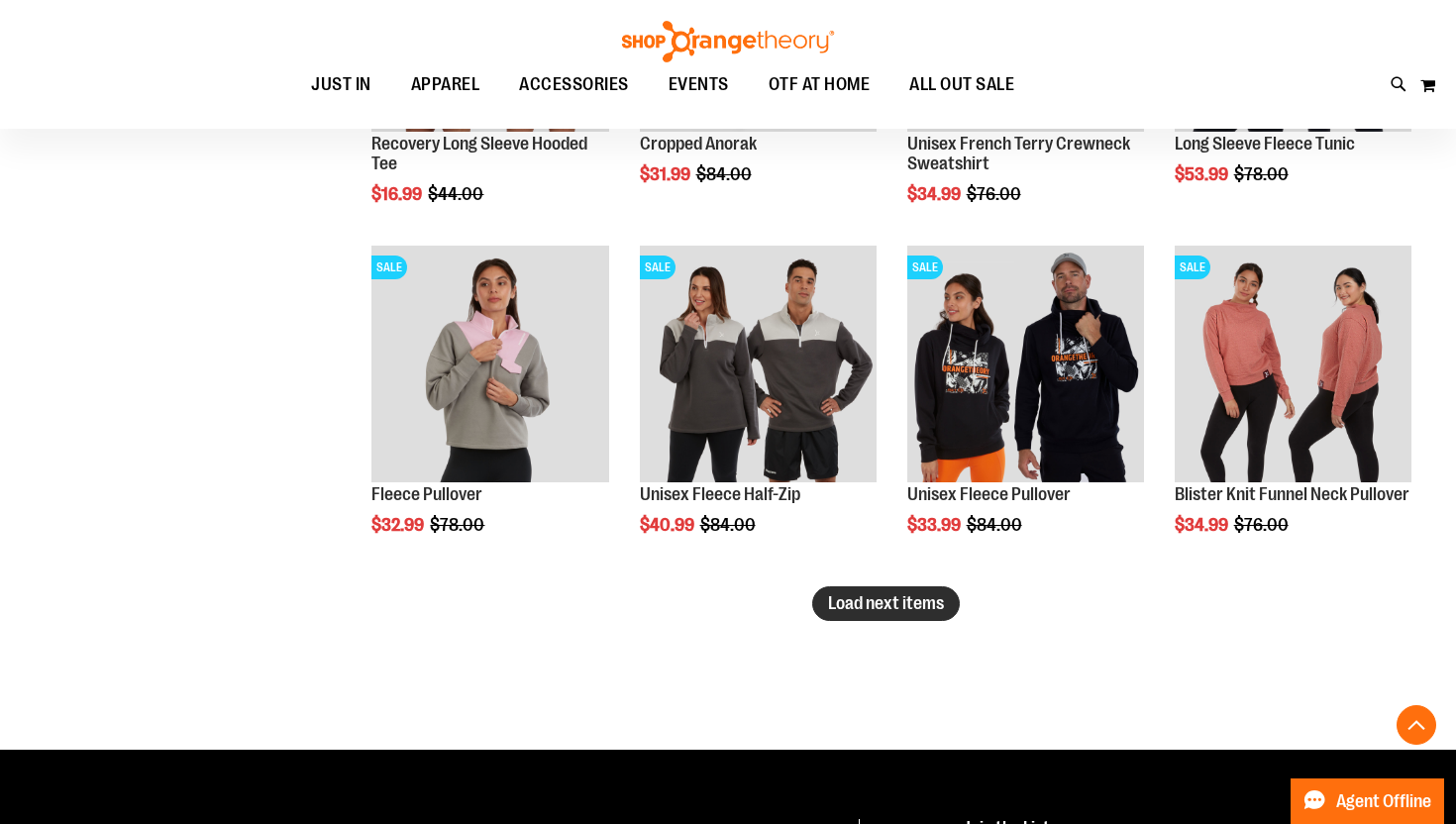 click on "Load next items" at bounding box center (885, 603) 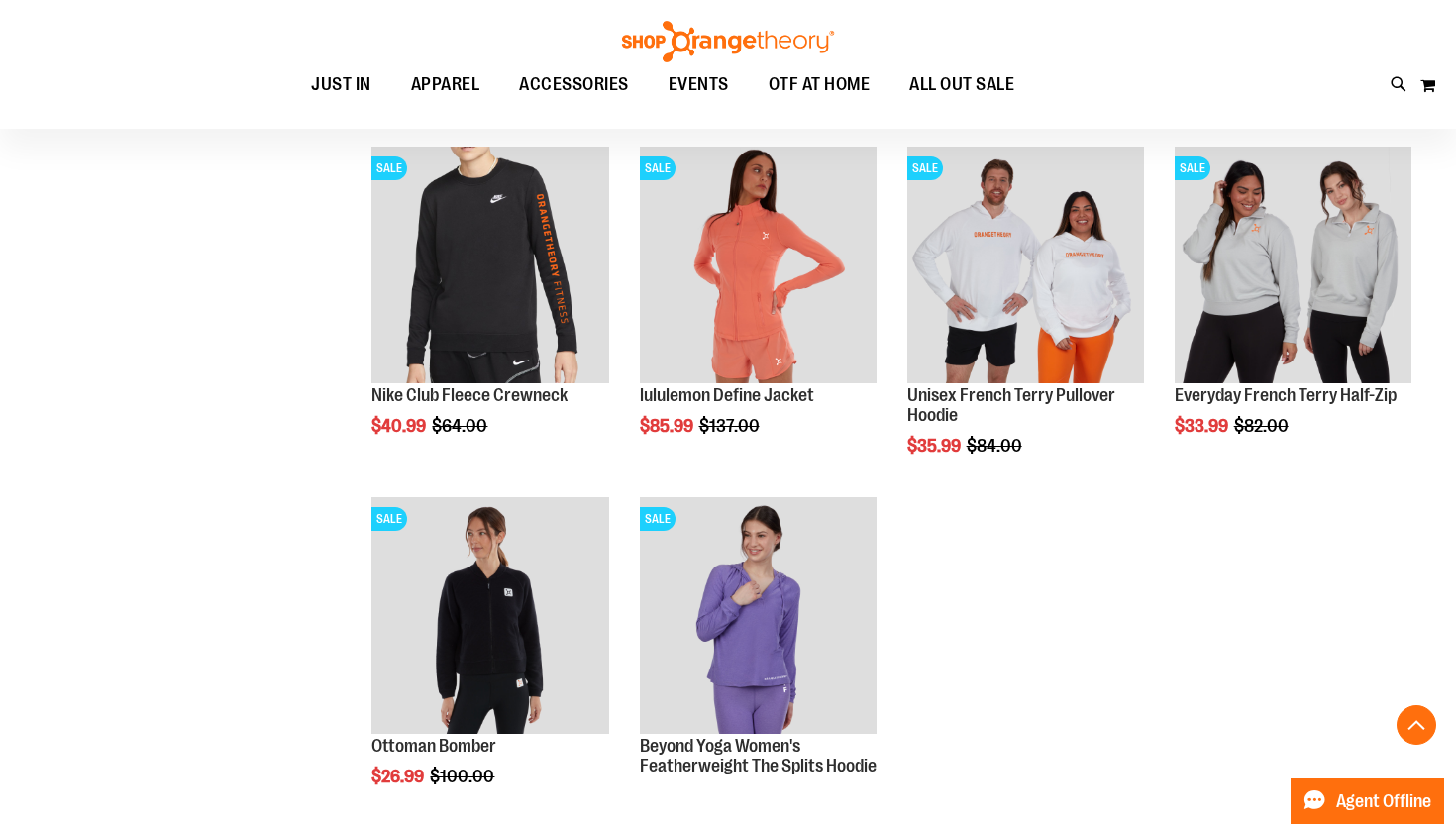 scroll, scrollTop: 3189, scrollLeft: 0, axis: vertical 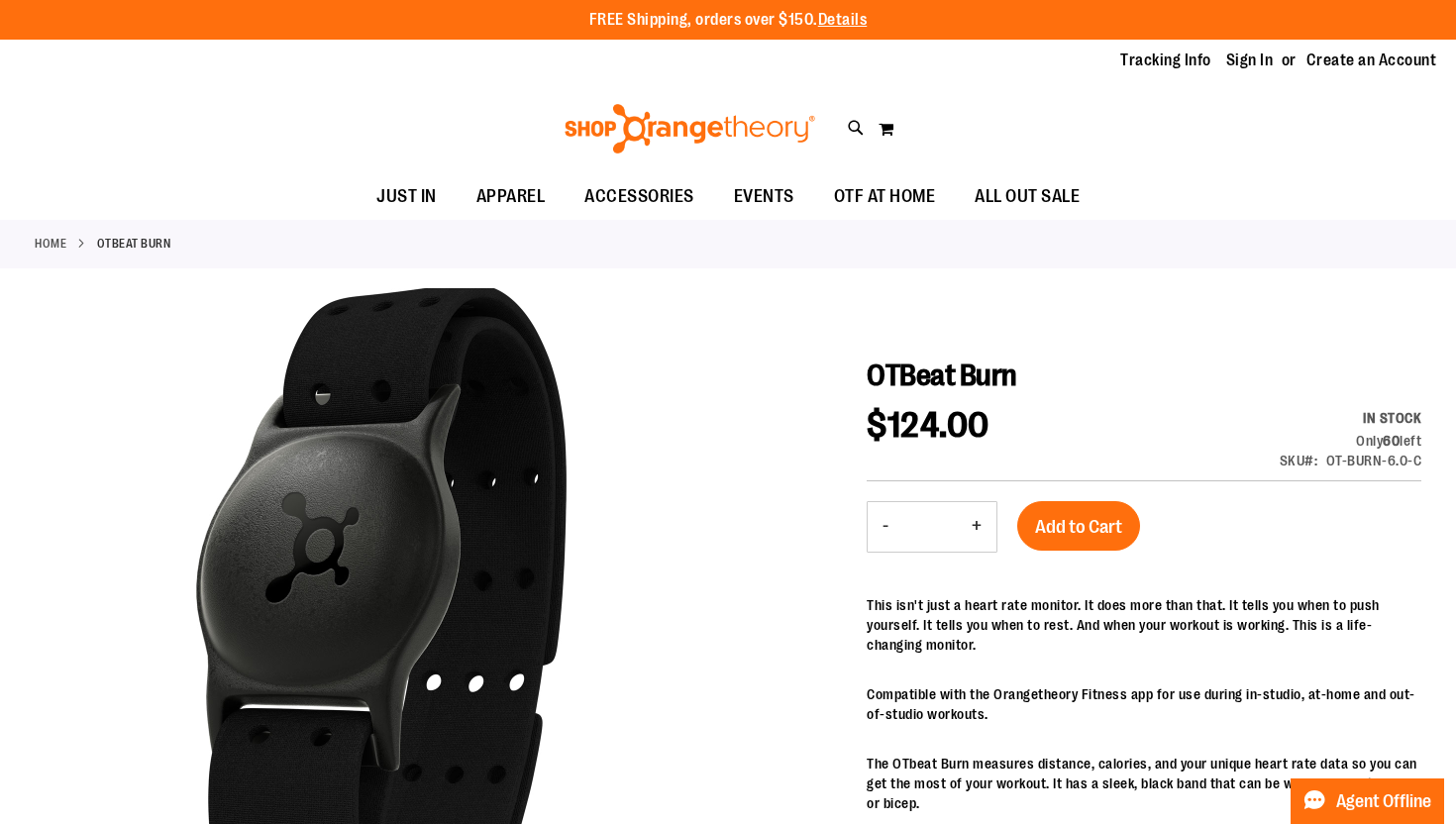 click on "Home" at bounding box center [51, 244] 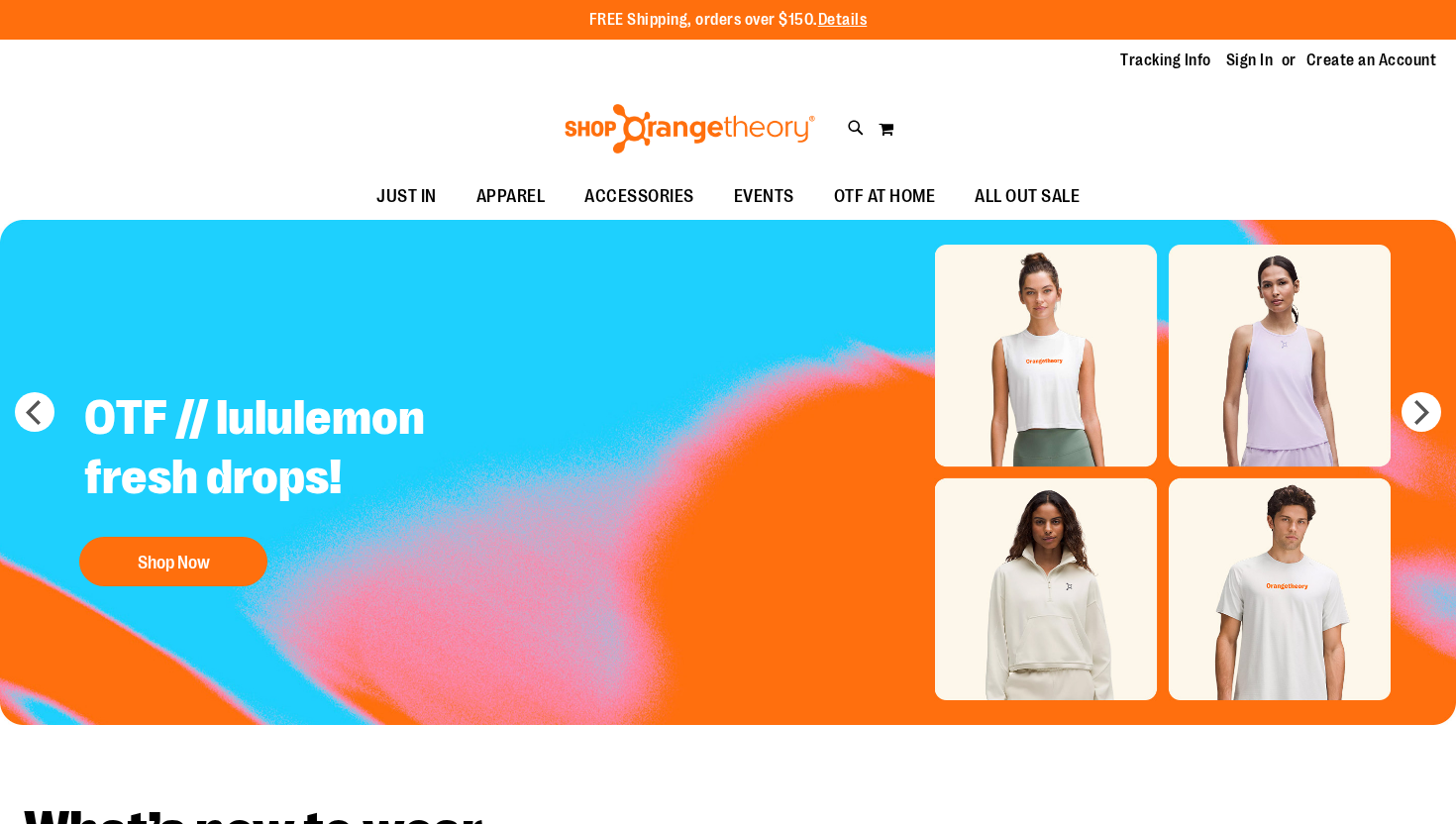 scroll, scrollTop: 0, scrollLeft: 0, axis: both 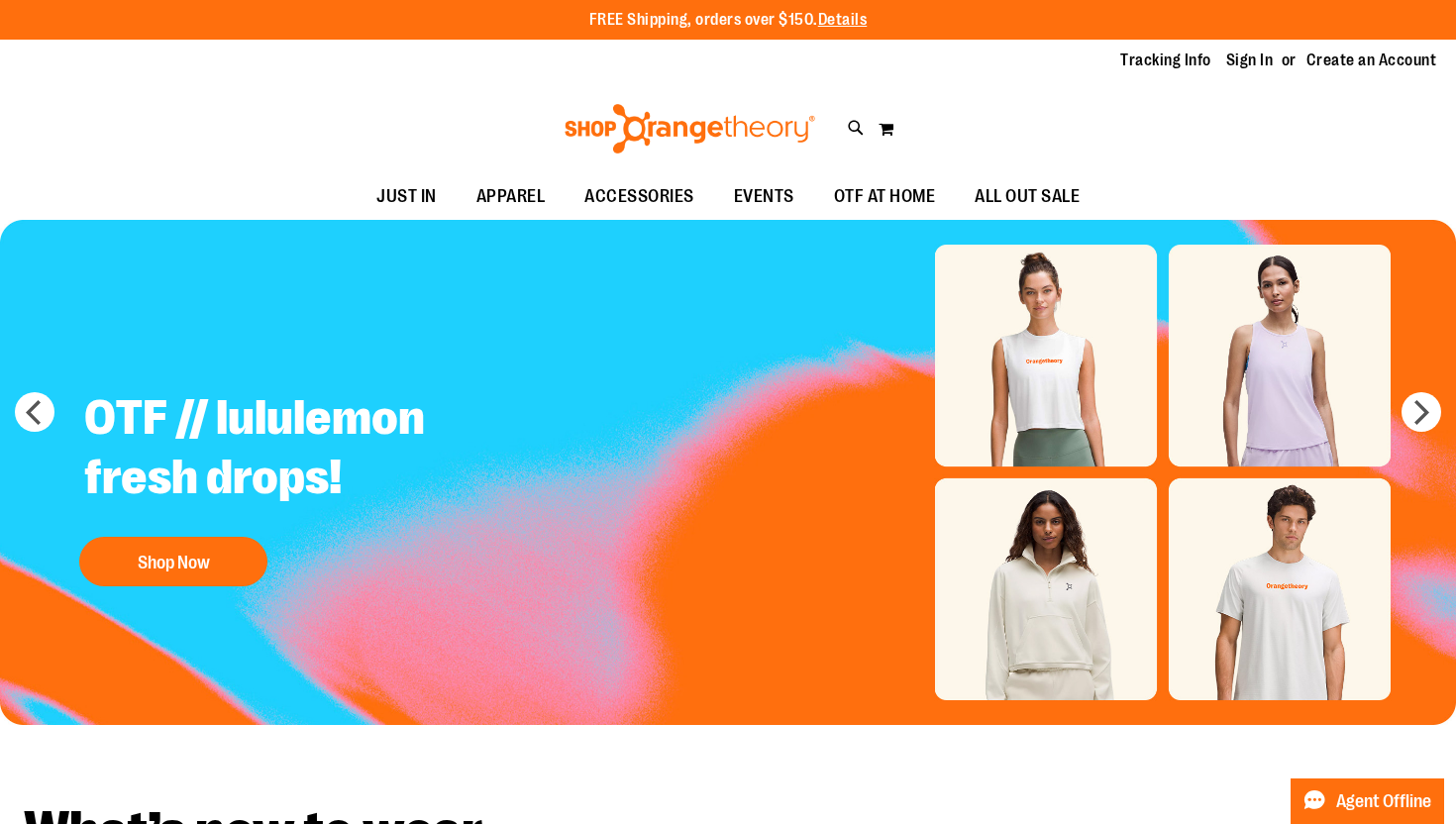 click on "Toggle Nav
Search
Popular Suggestions
Advanced Search" at bounding box center (728, 129) 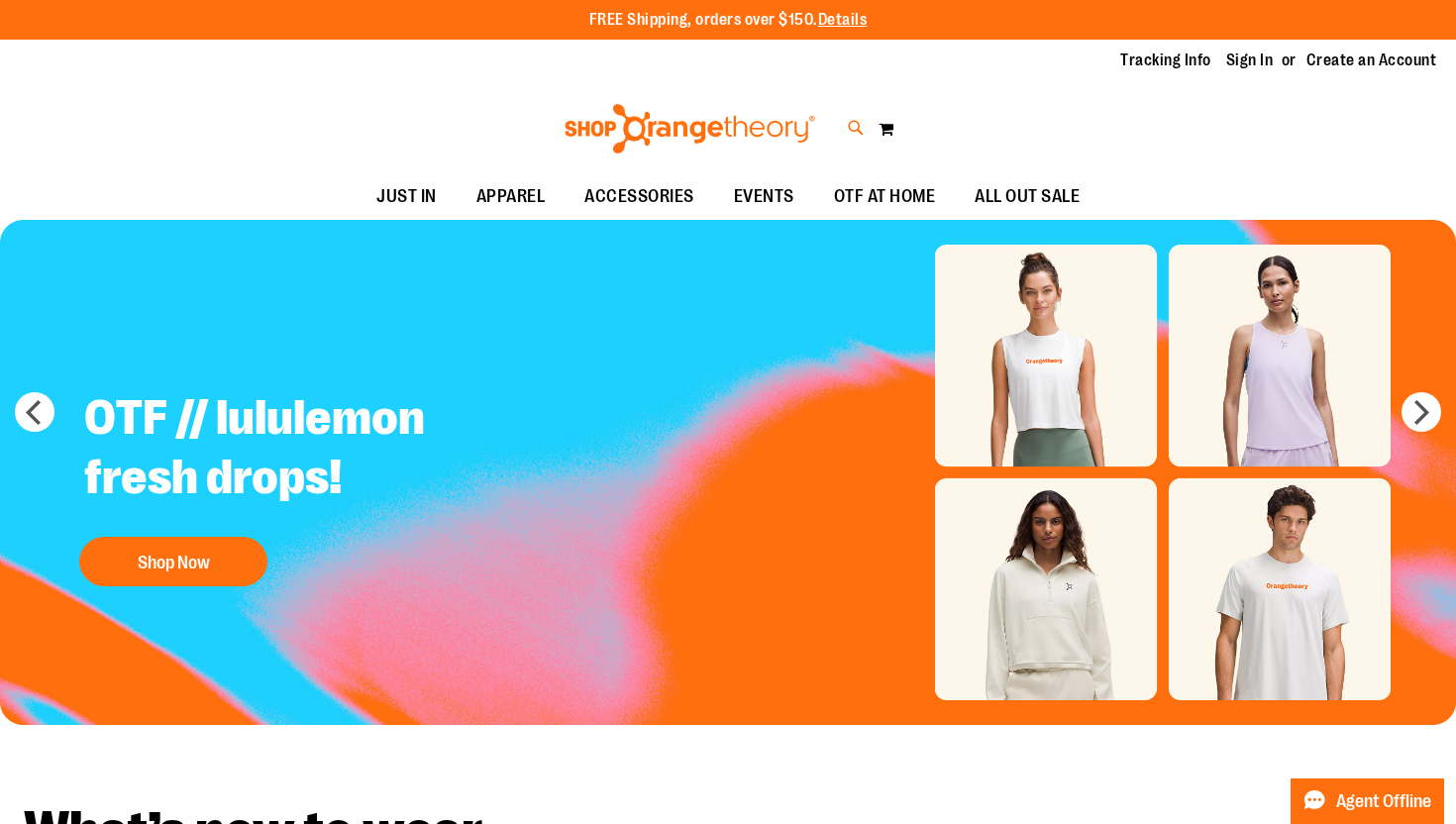 click at bounding box center [856, 128] 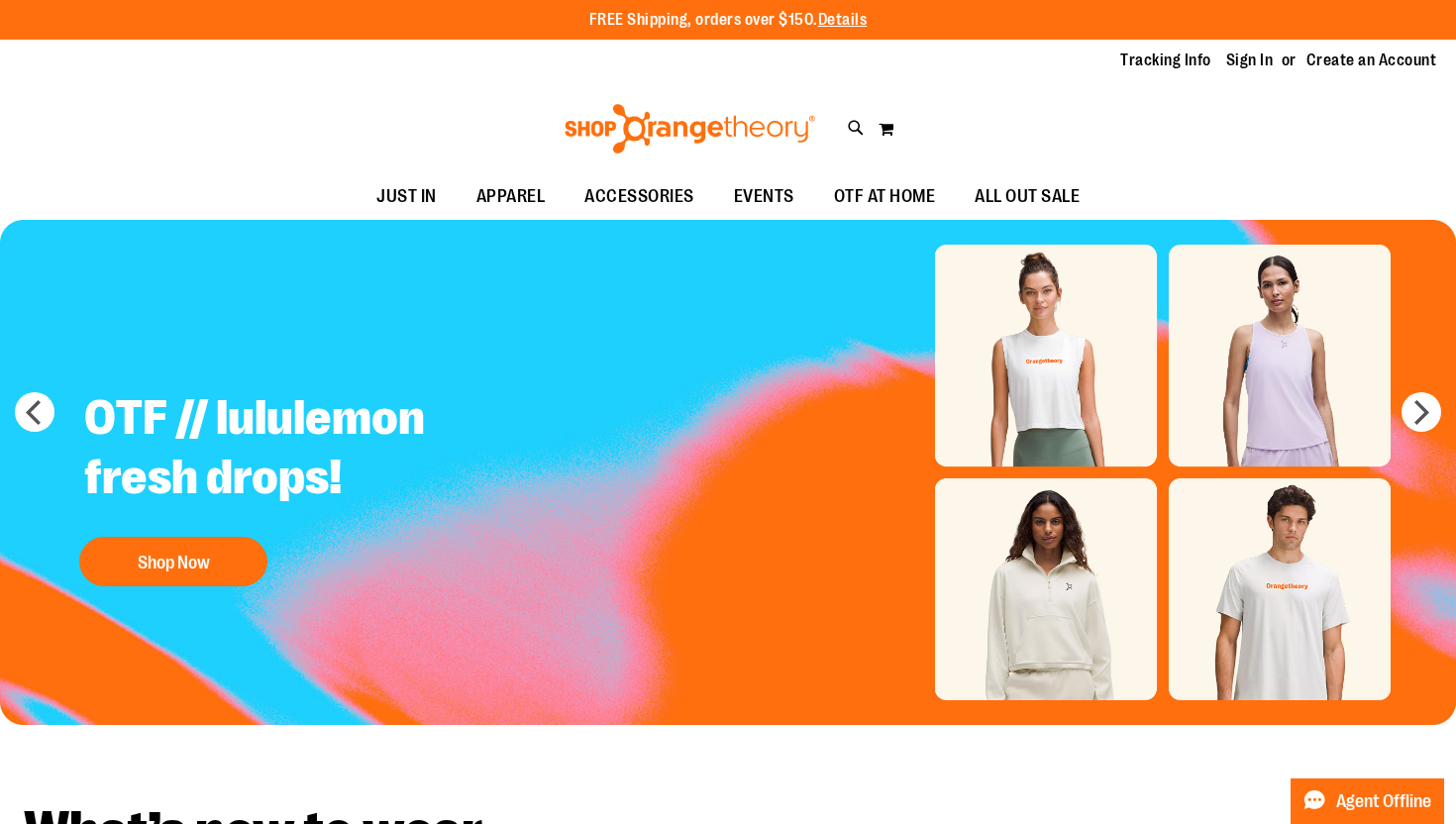 click on "Search" at bounding box center (727, 112) 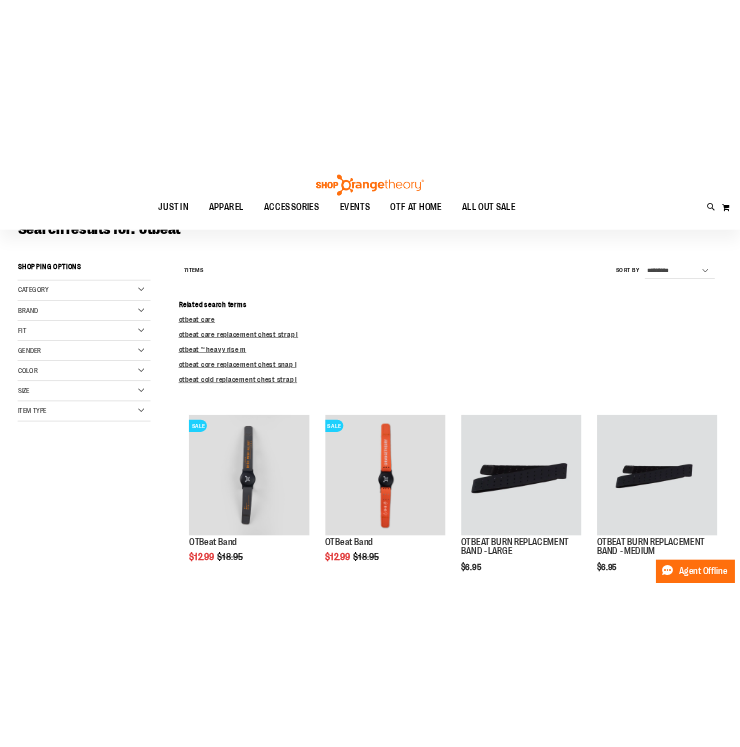 scroll, scrollTop: 118, scrollLeft: 0, axis: vertical 